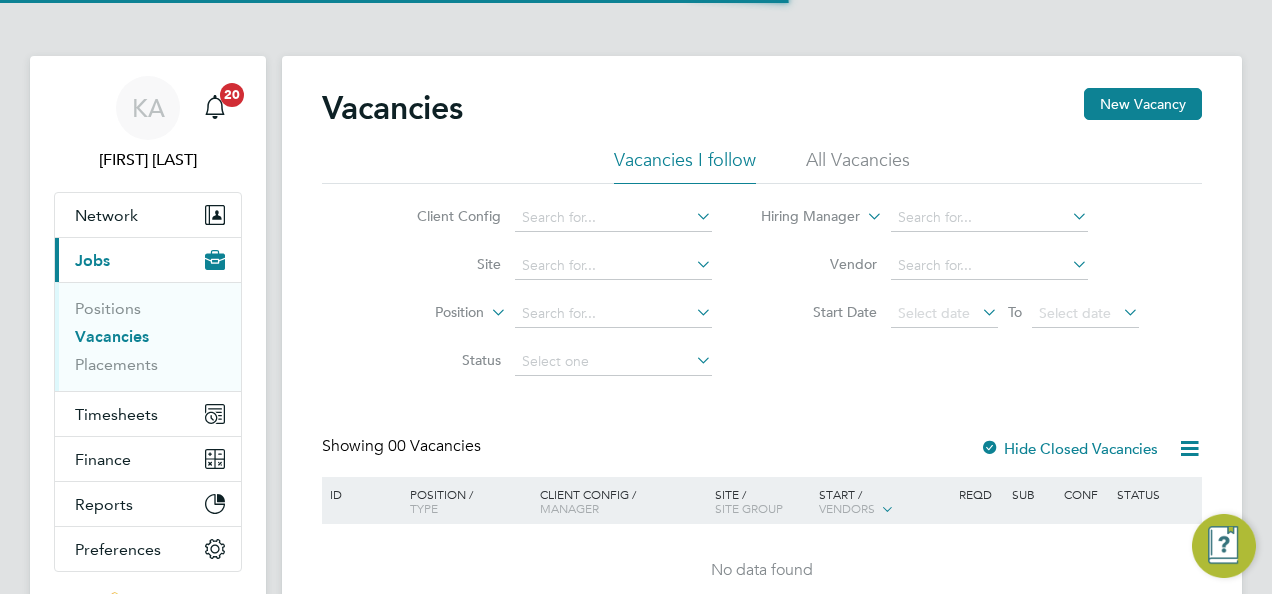 scroll, scrollTop: 0, scrollLeft: 0, axis: both 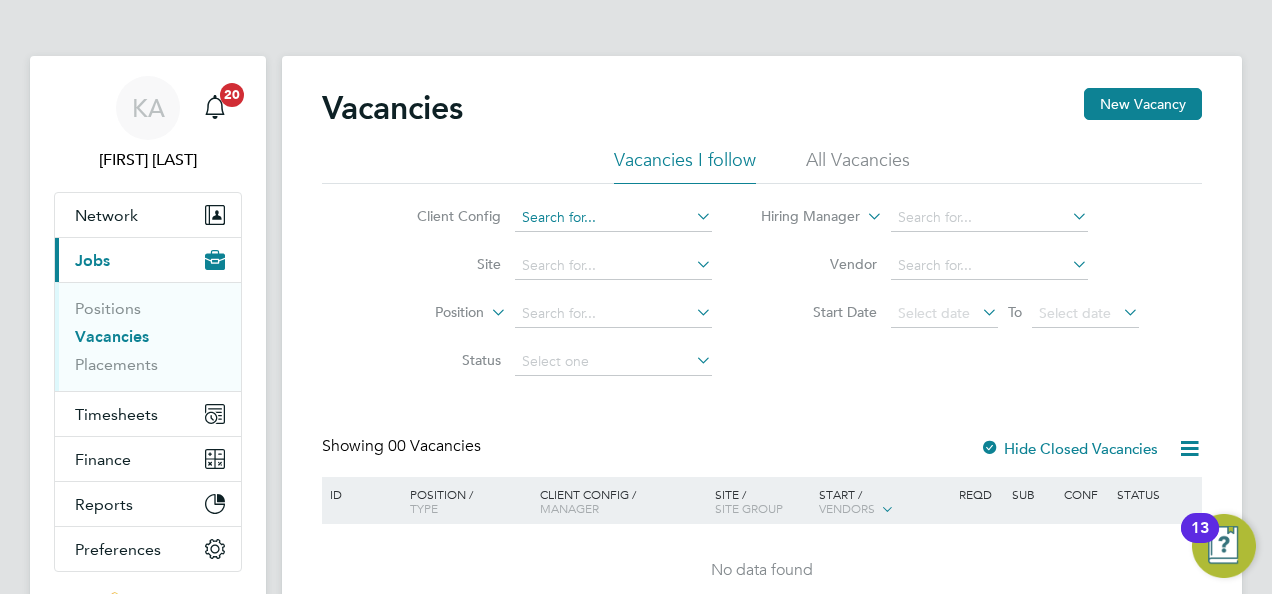 click 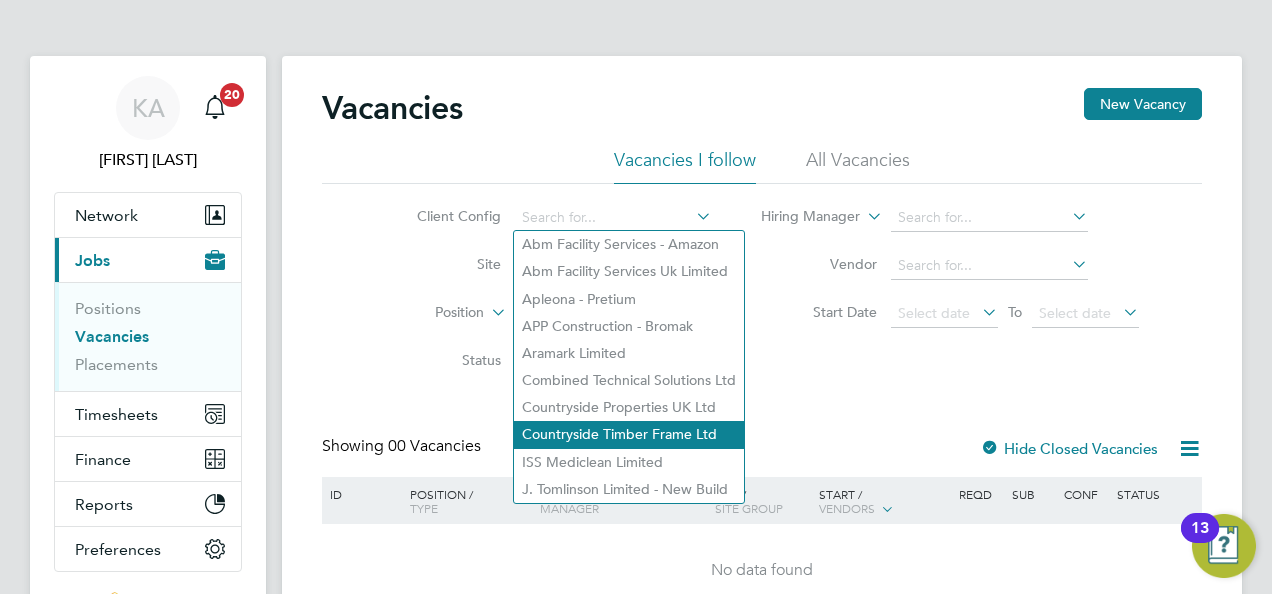 click on "Countryside Timber Frame Ltd" 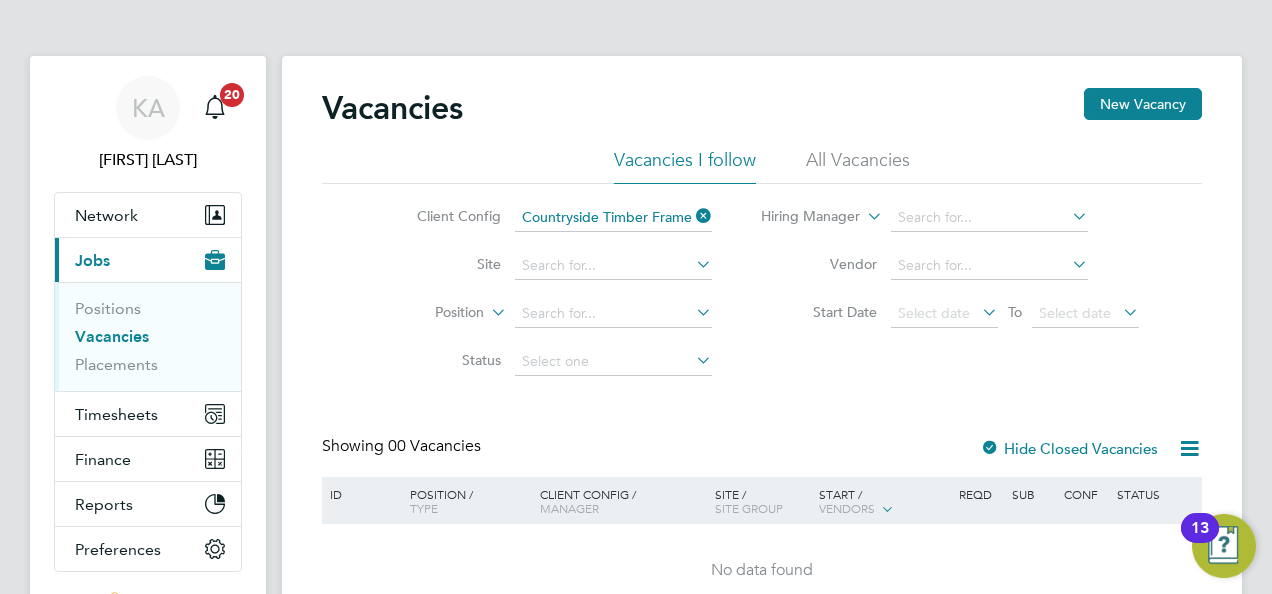 click 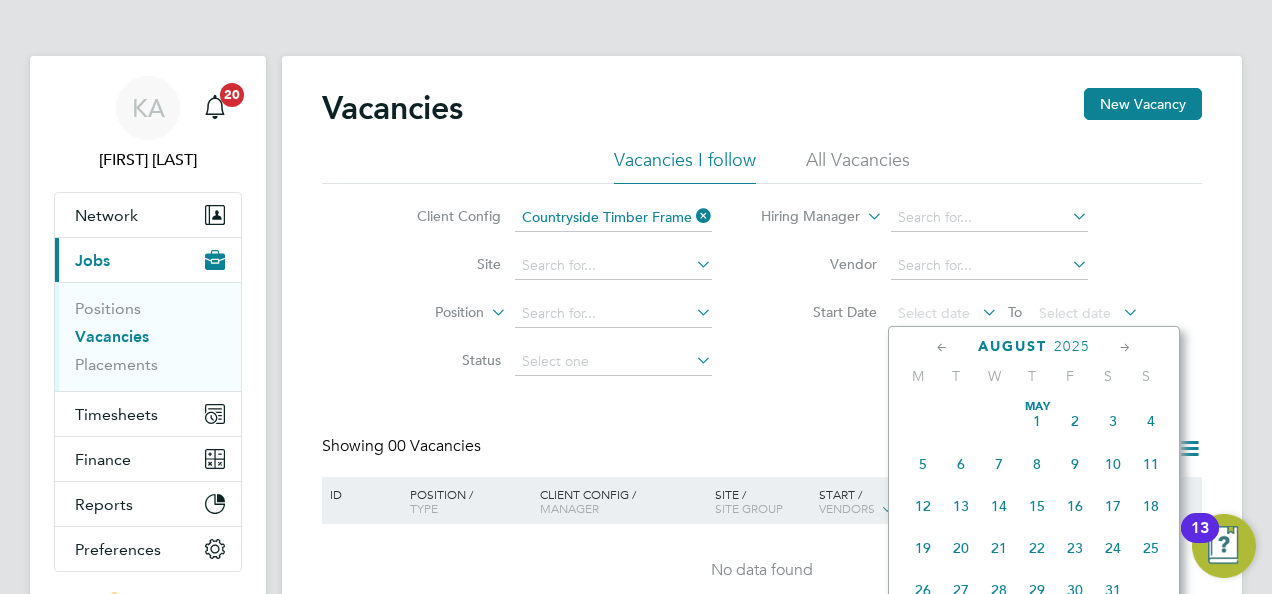 scroll, scrollTop: 644, scrollLeft: 0, axis: vertical 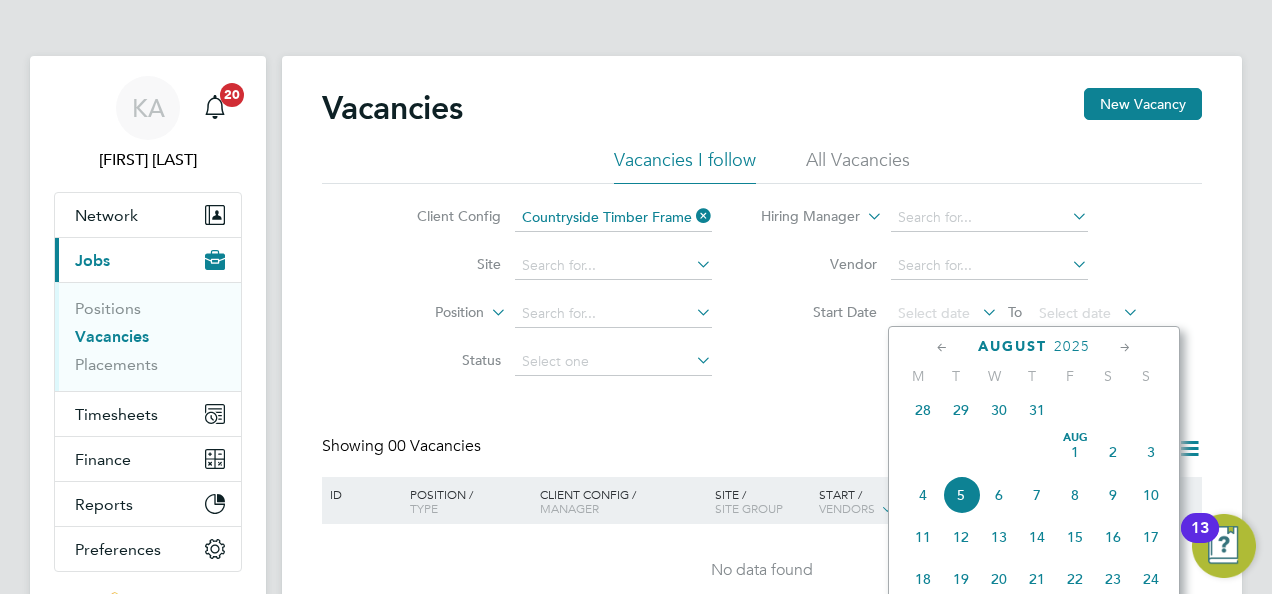 click on "28" 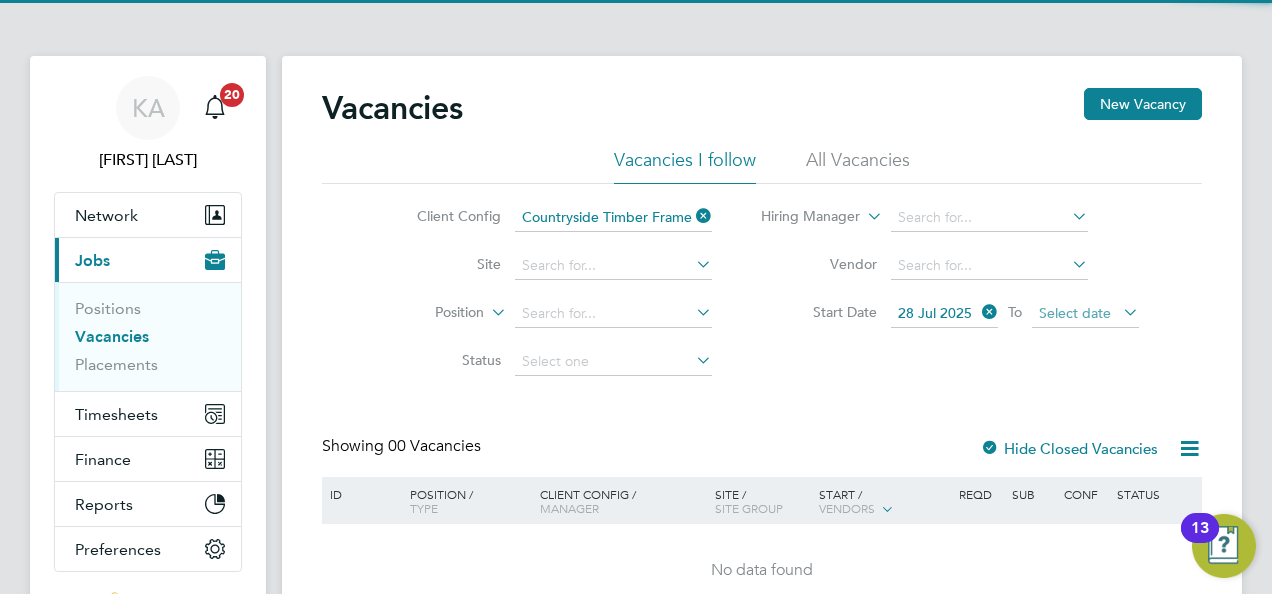 click on "Select date" 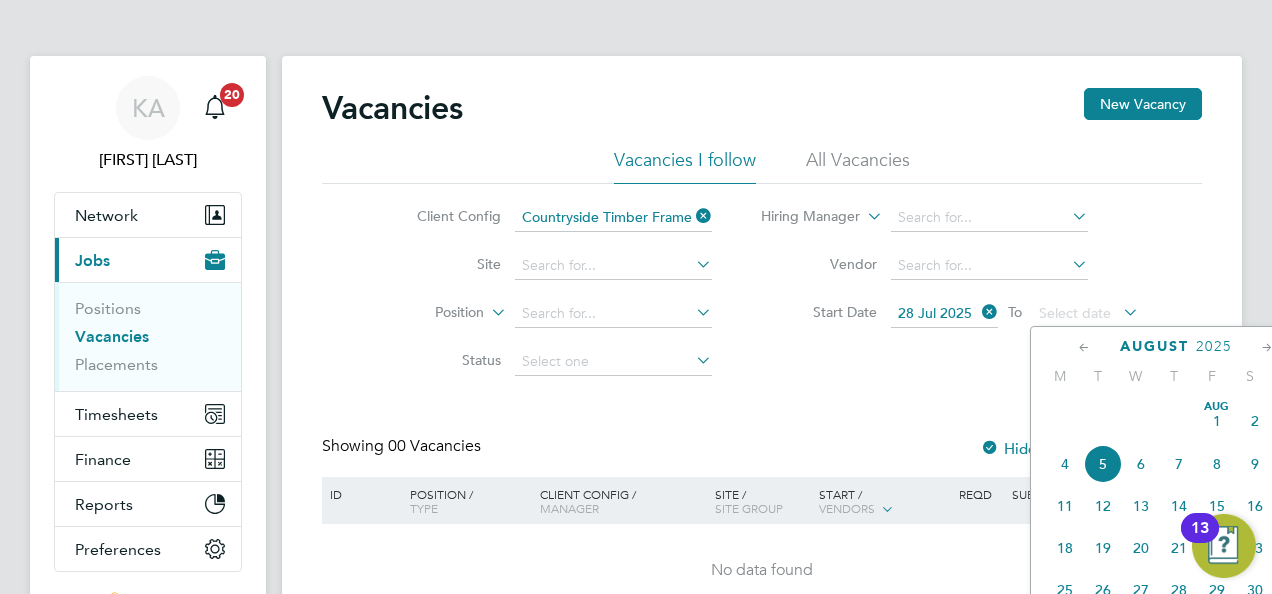 scroll, scrollTop: 644, scrollLeft: 0, axis: vertical 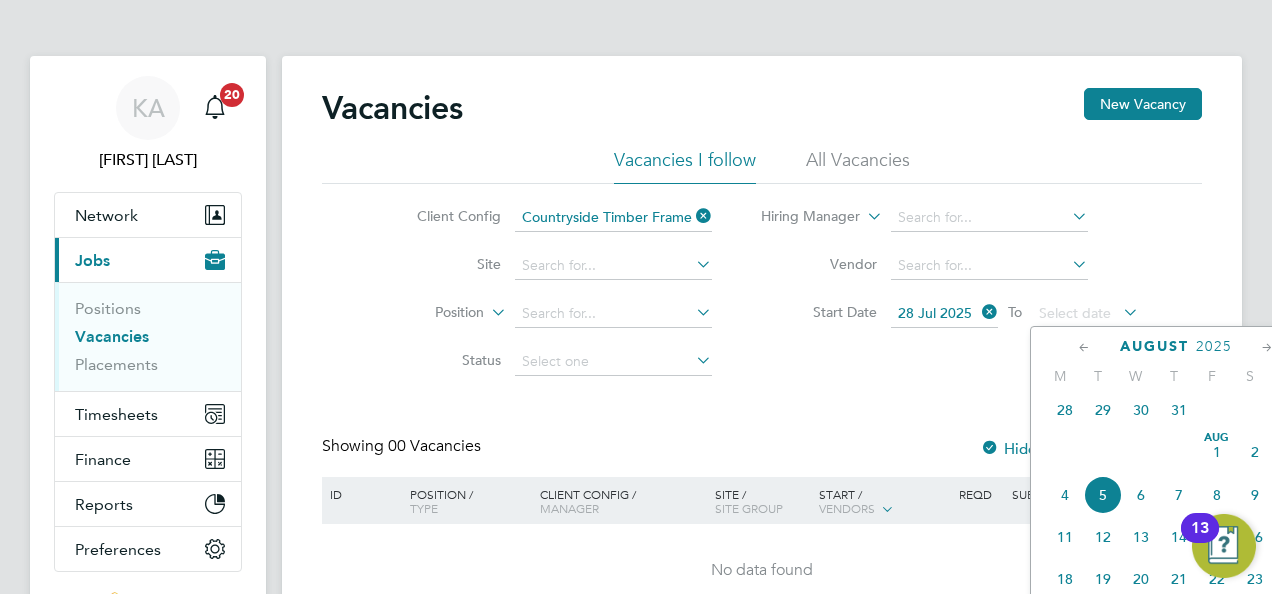 click on "2" 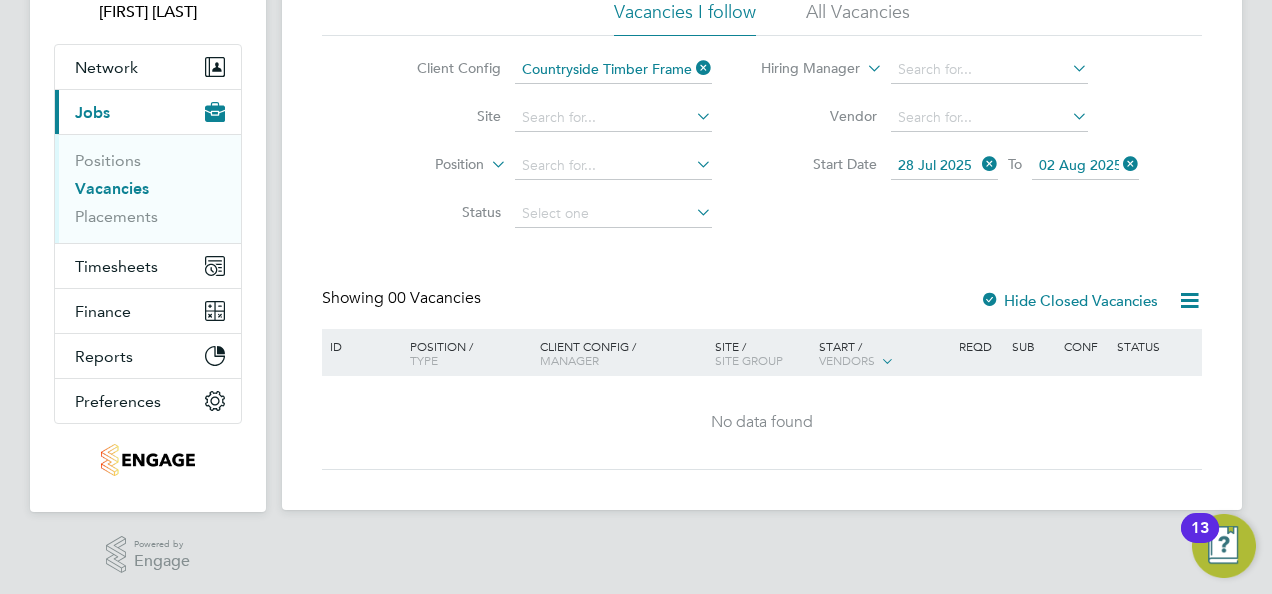scroll, scrollTop: 149, scrollLeft: 0, axis: vertical 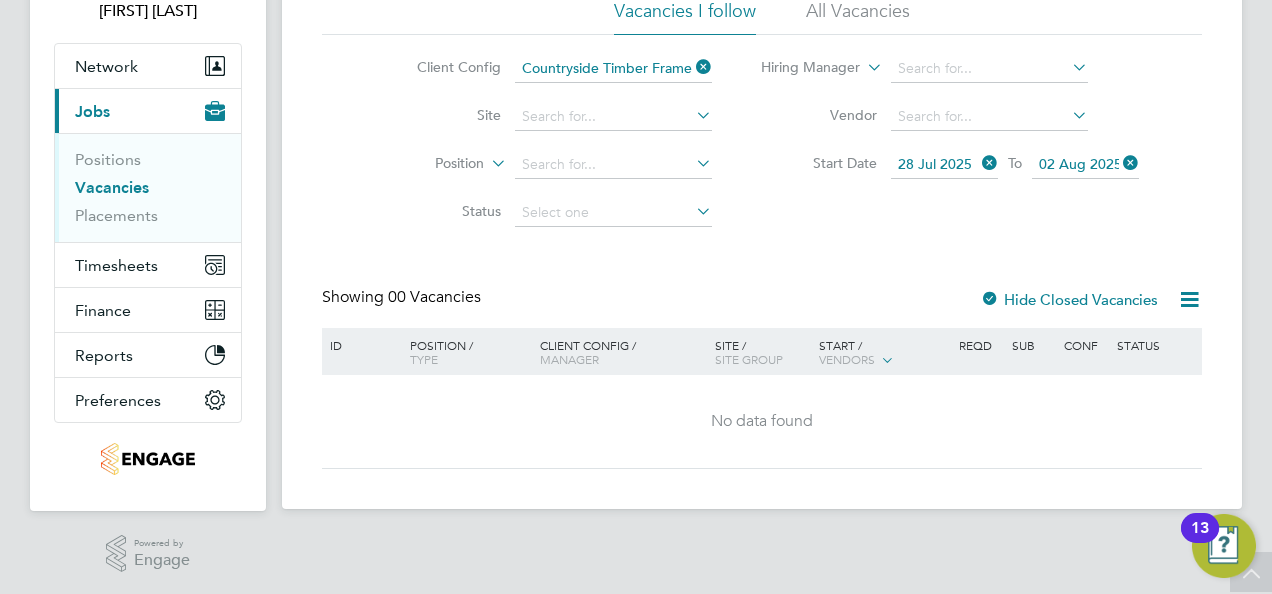click 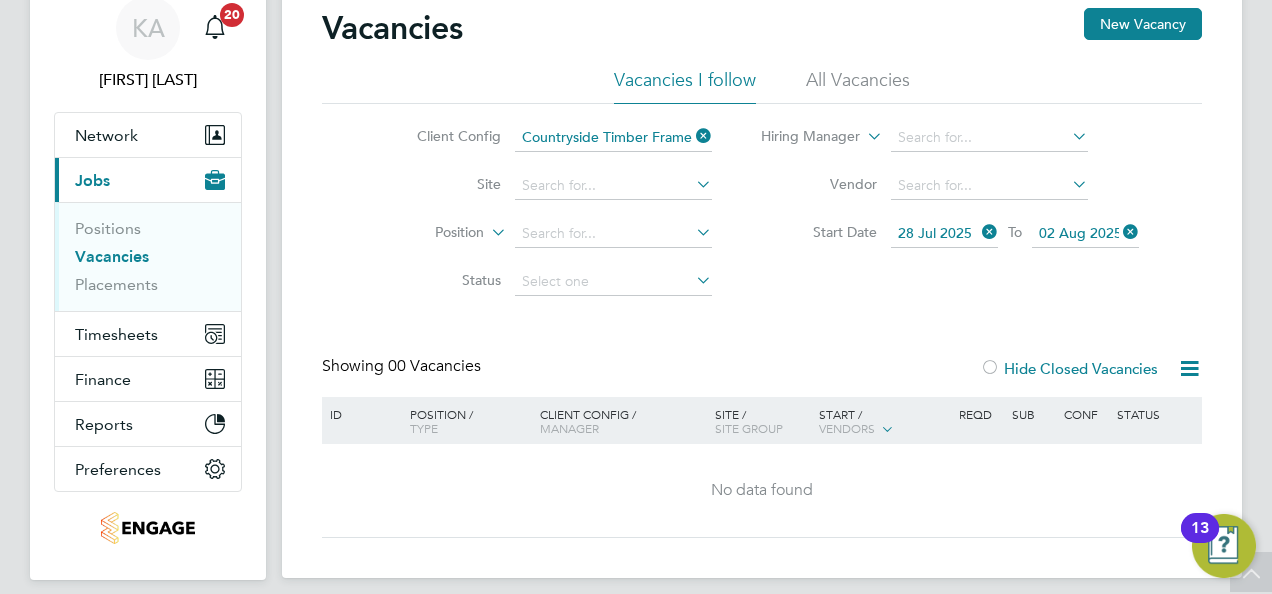 scroll, scrollTop: 49, scrollLeft: 0, axis: vertical 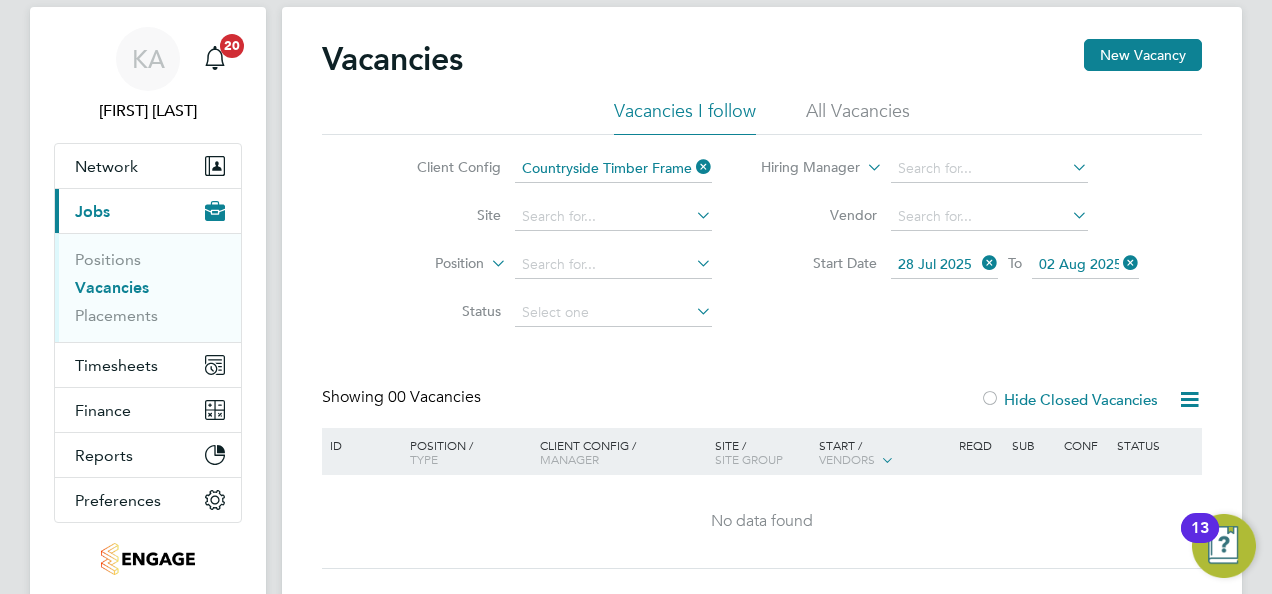 click on "Current page:   Jobs" at bounding box center (148, 211) 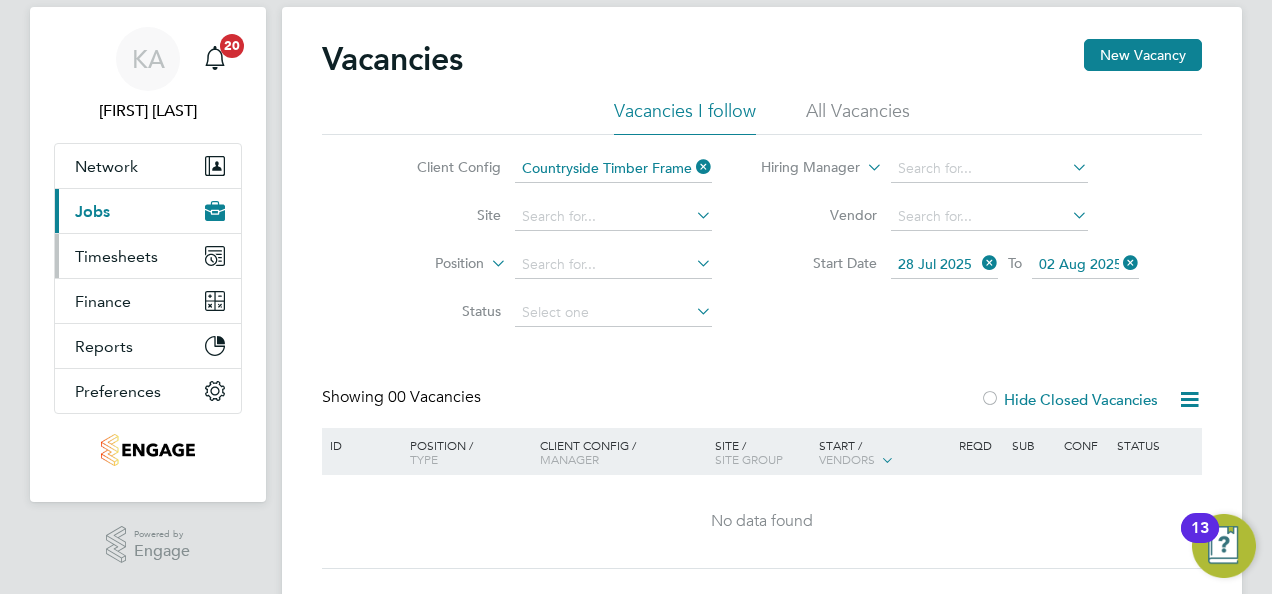 click on "Timesheets" at bounding box center [116, 256] 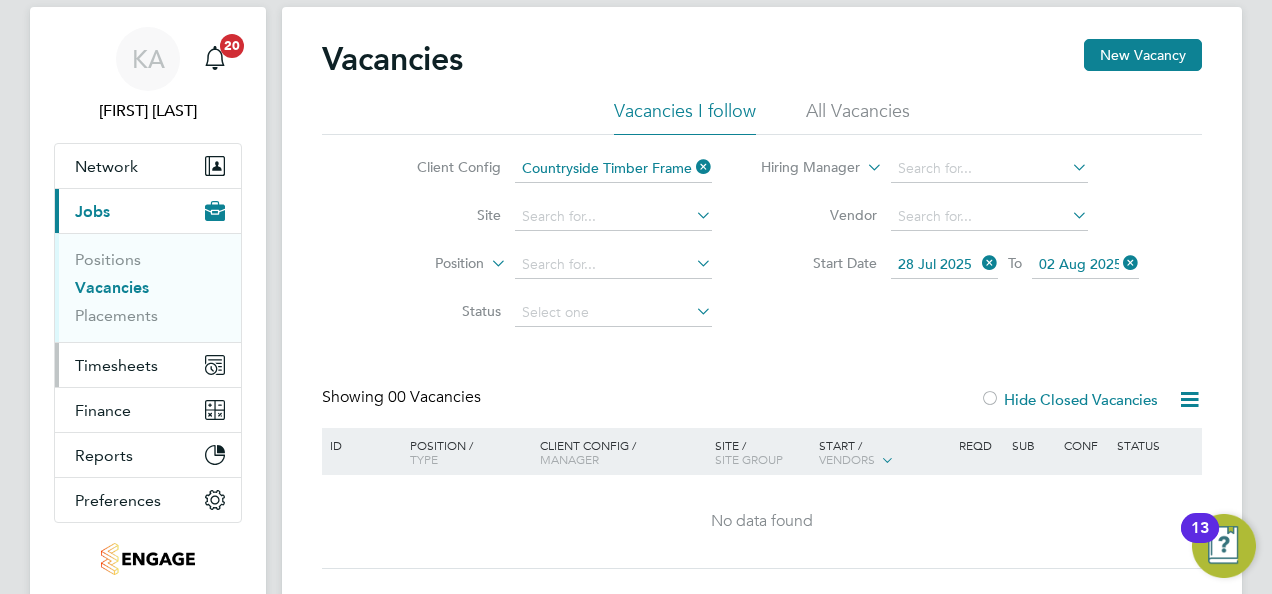 click on "Timesheets" at bounding box center [116, 365] 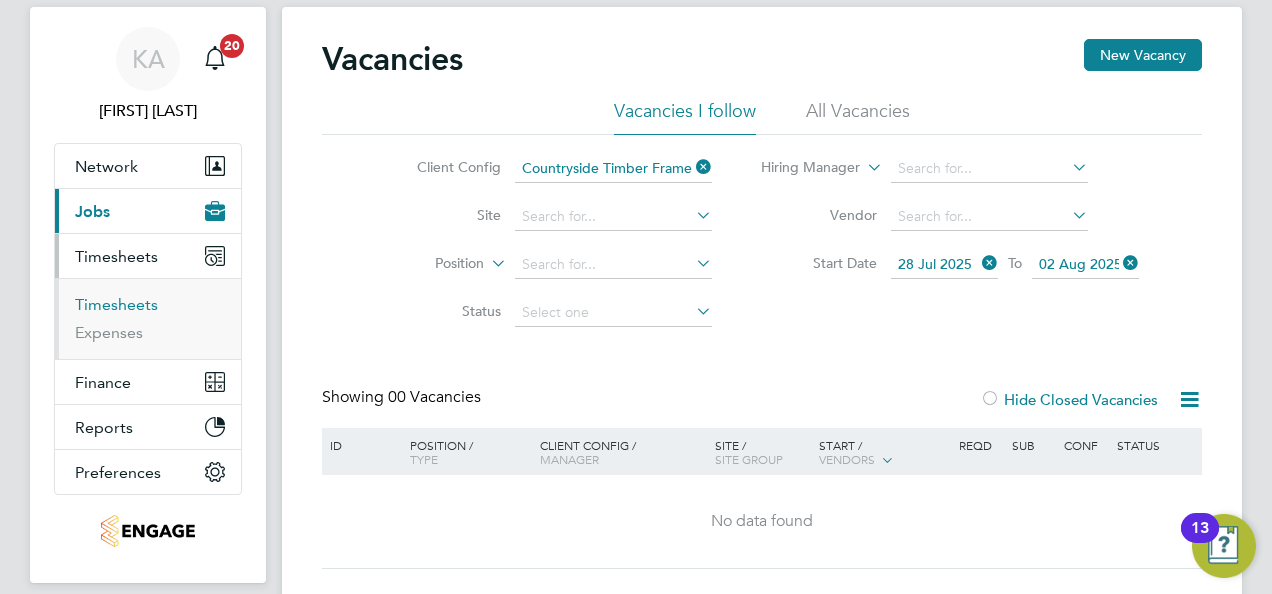 click on "Timesheets" at bounding box center [116, 304] 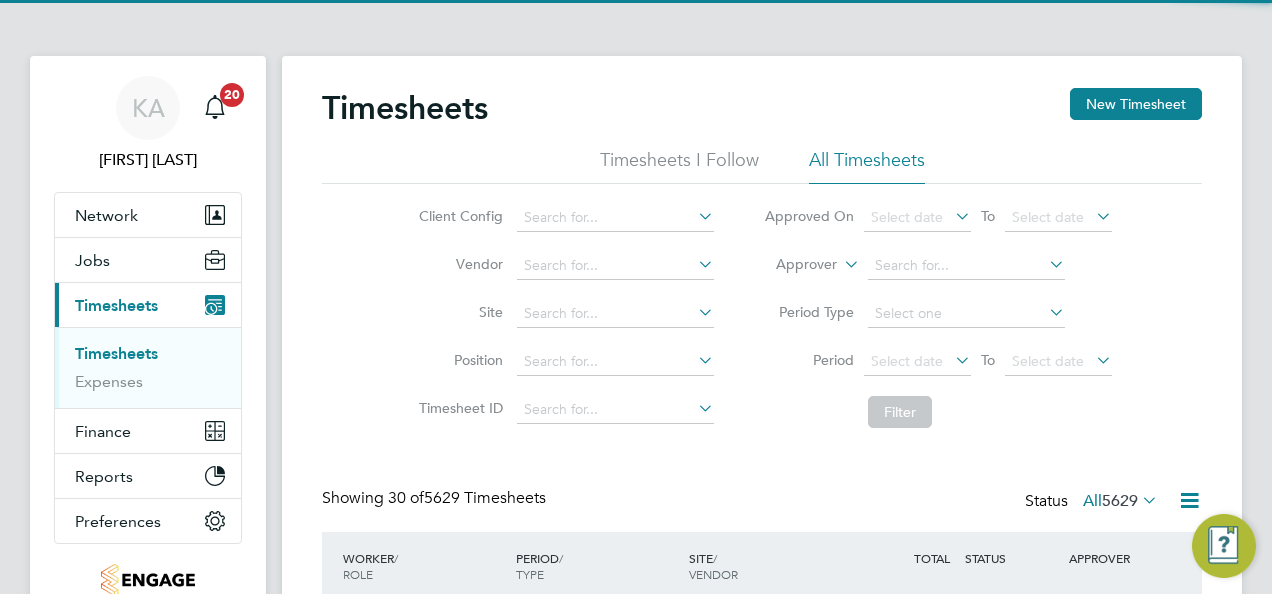 scroll, scrollTop: 10, scrollLeft: 10, axis: both 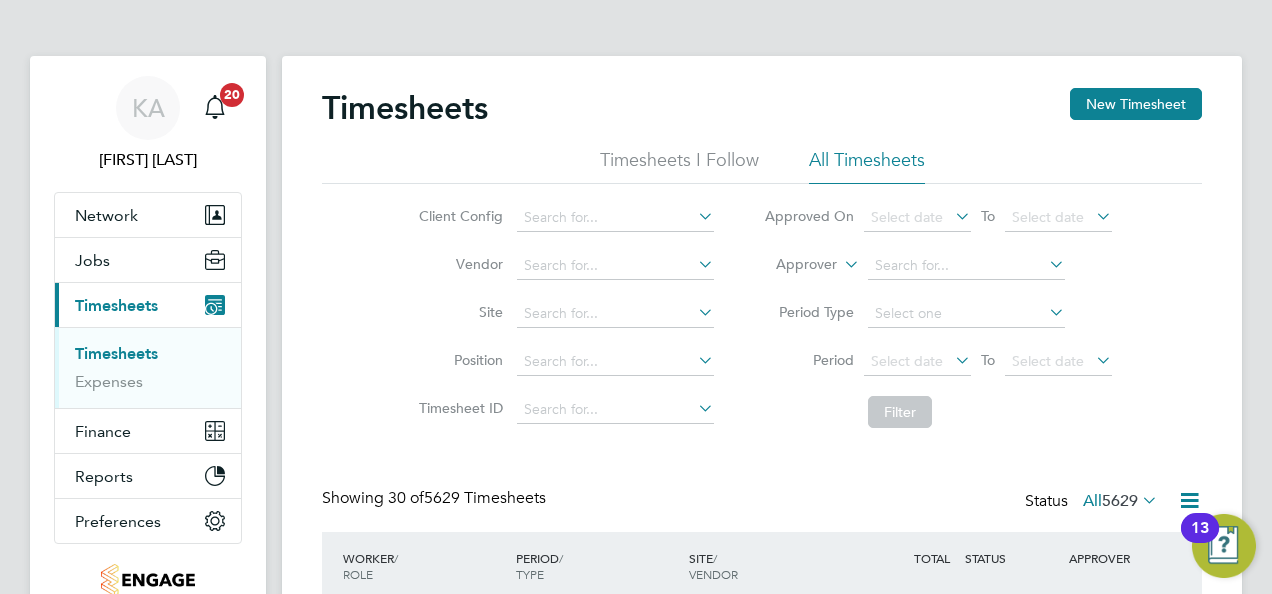 click 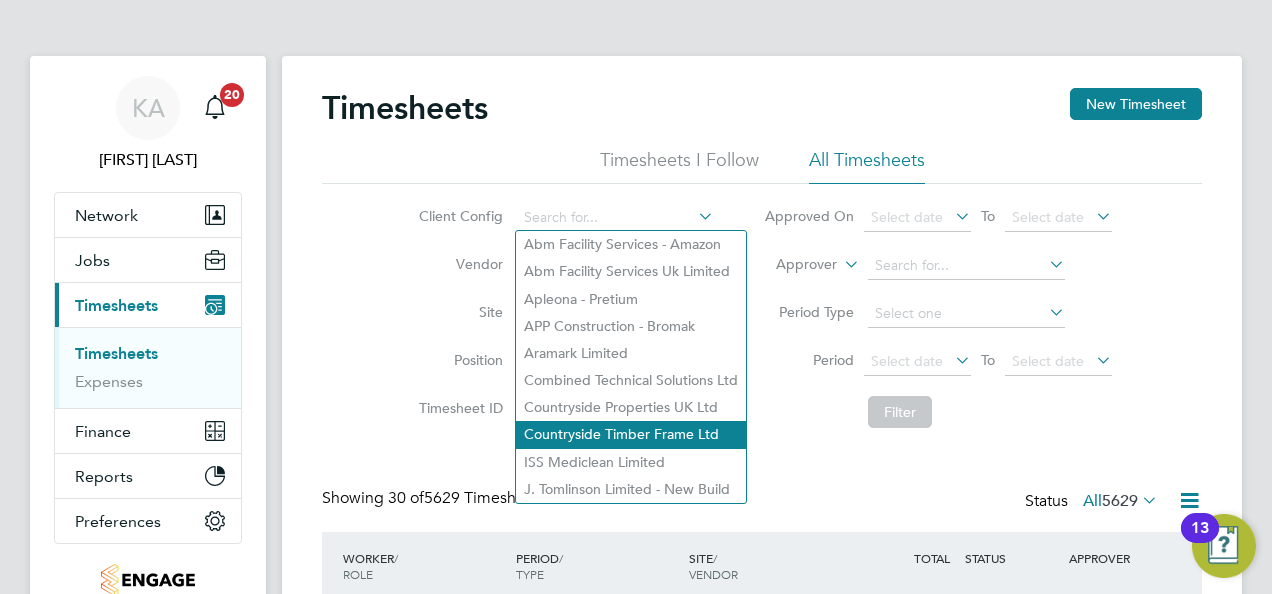 click on "Countryside Timber Frame Ltd" 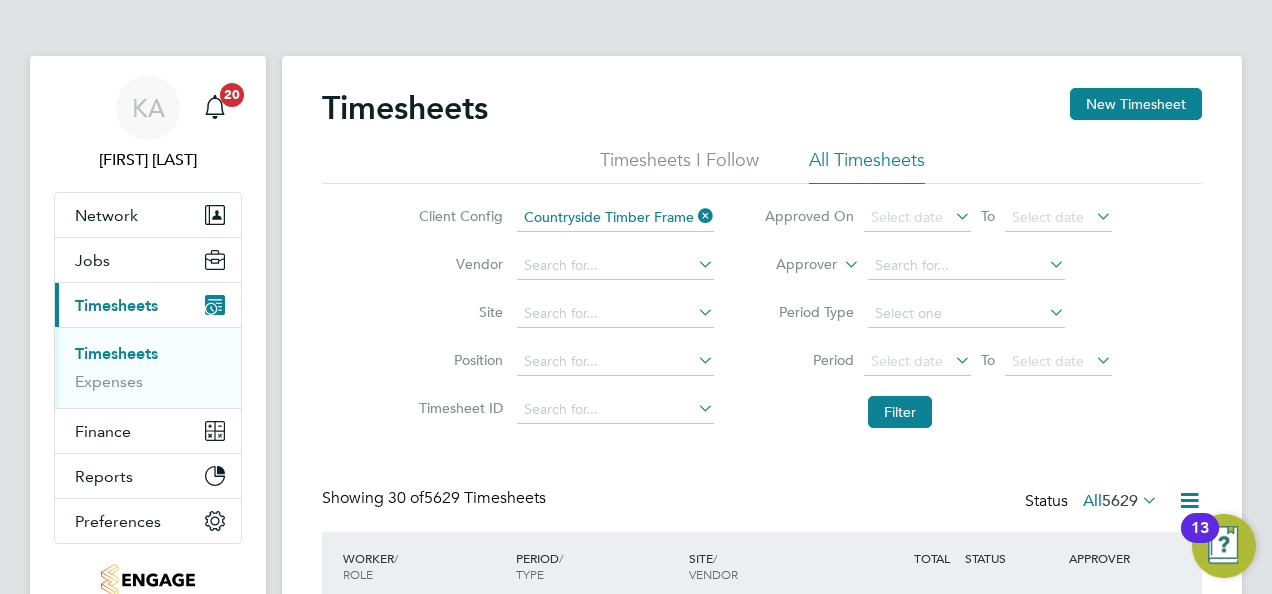 click 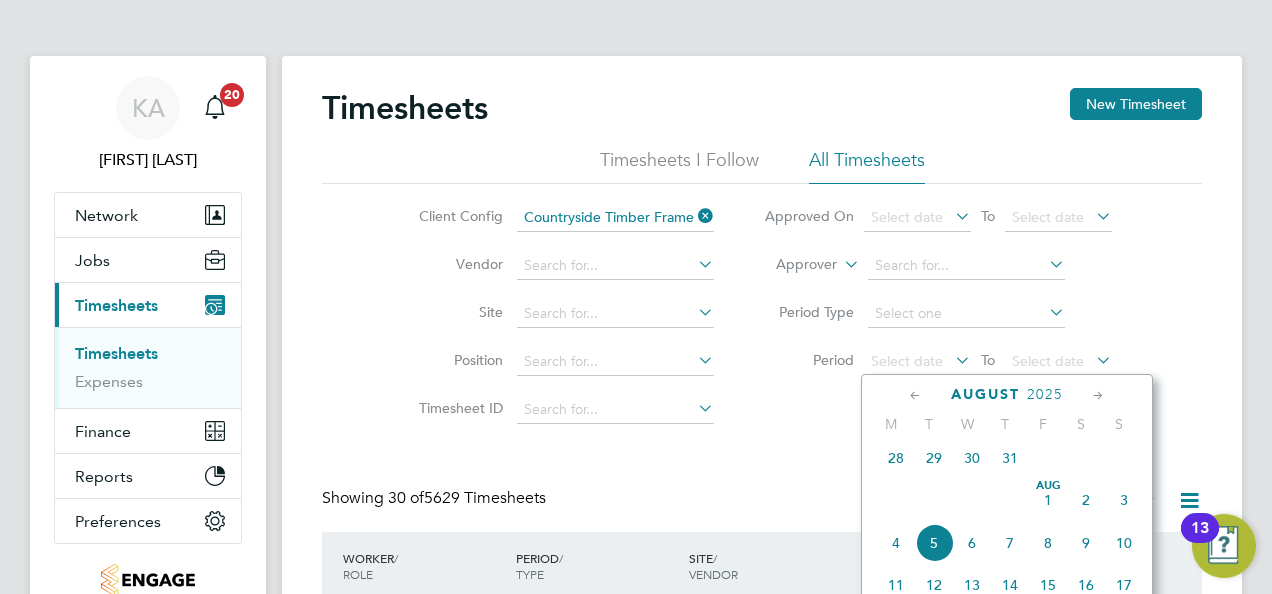 click on "28" 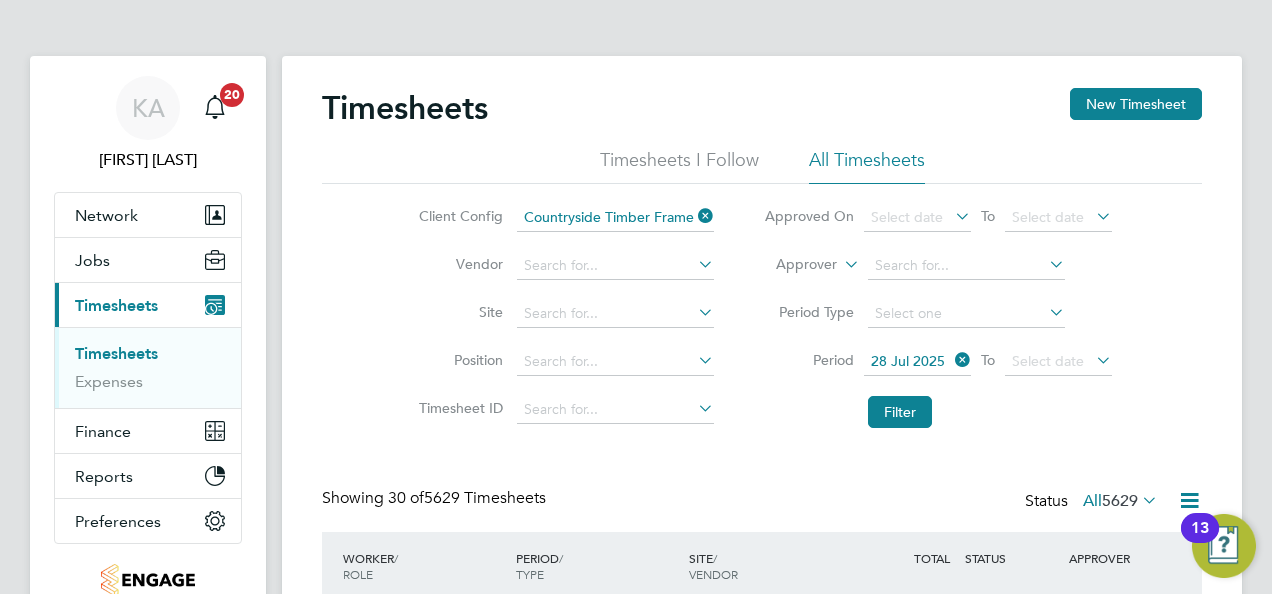 click 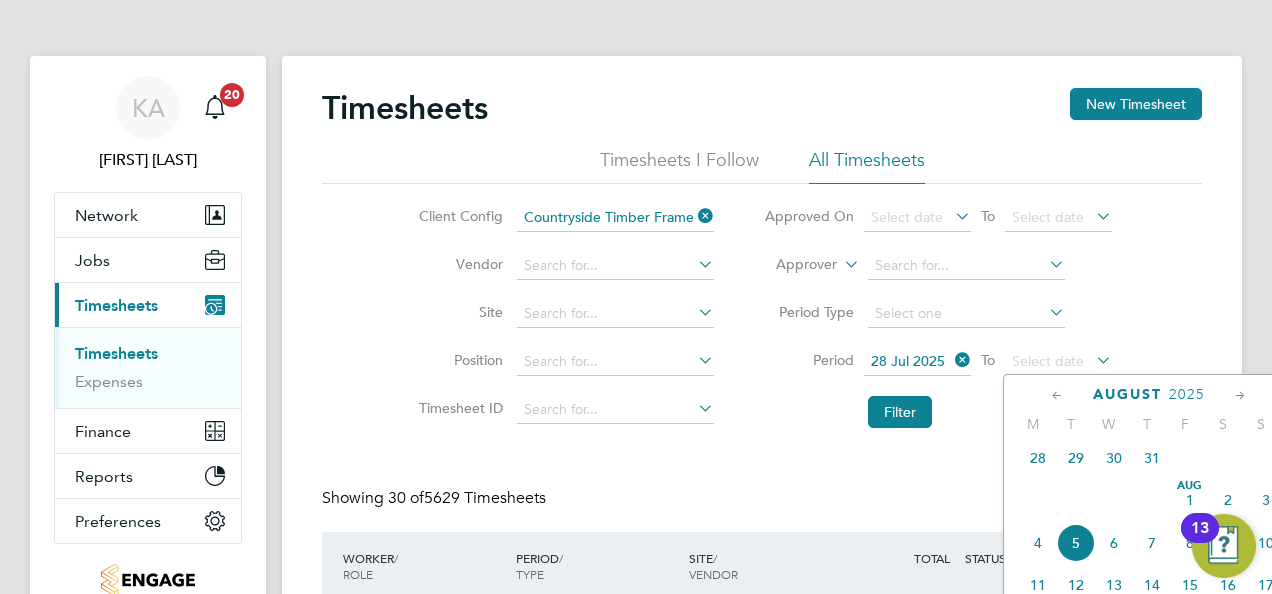 click on "3" 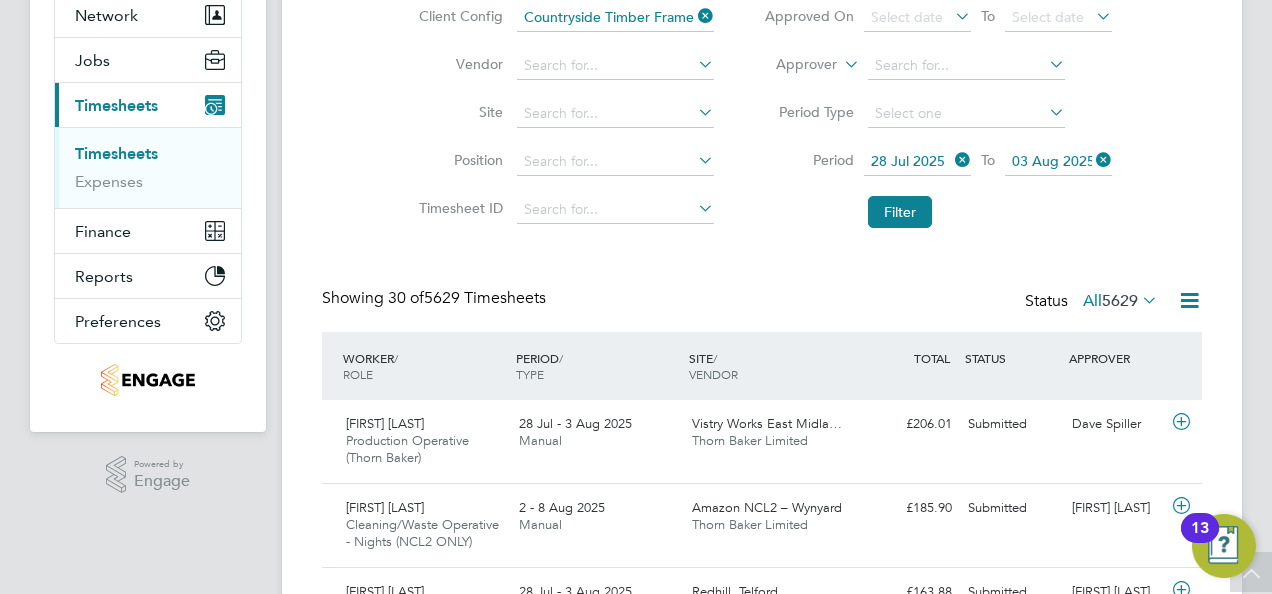 click on "Status  All  5629" 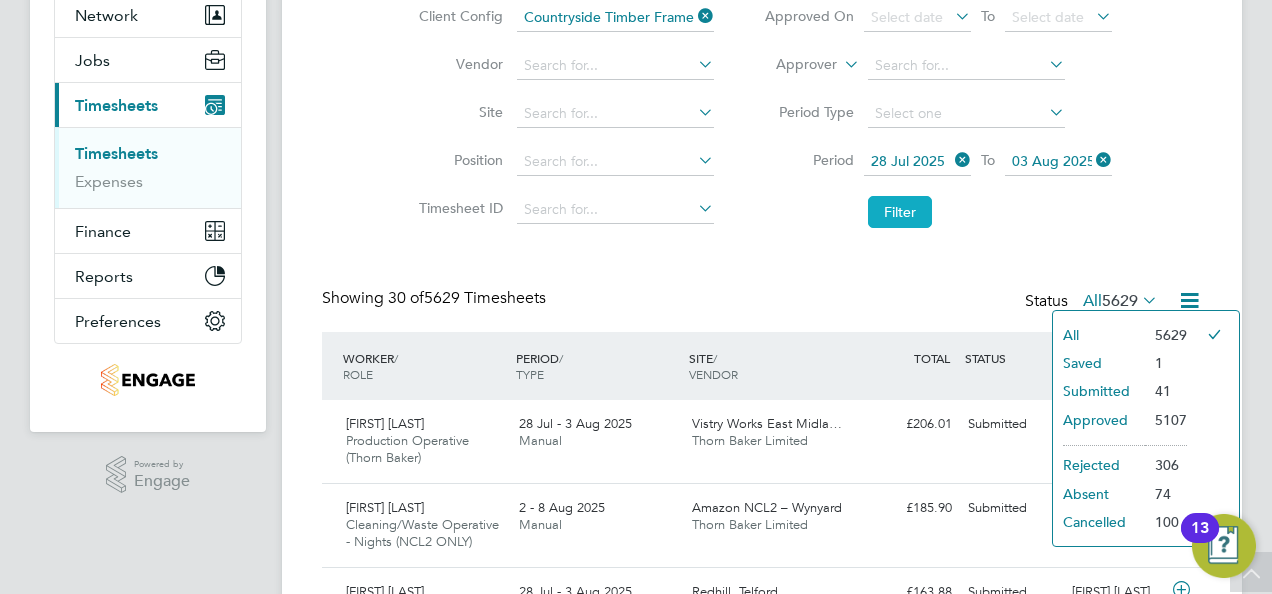 click on "Filter" 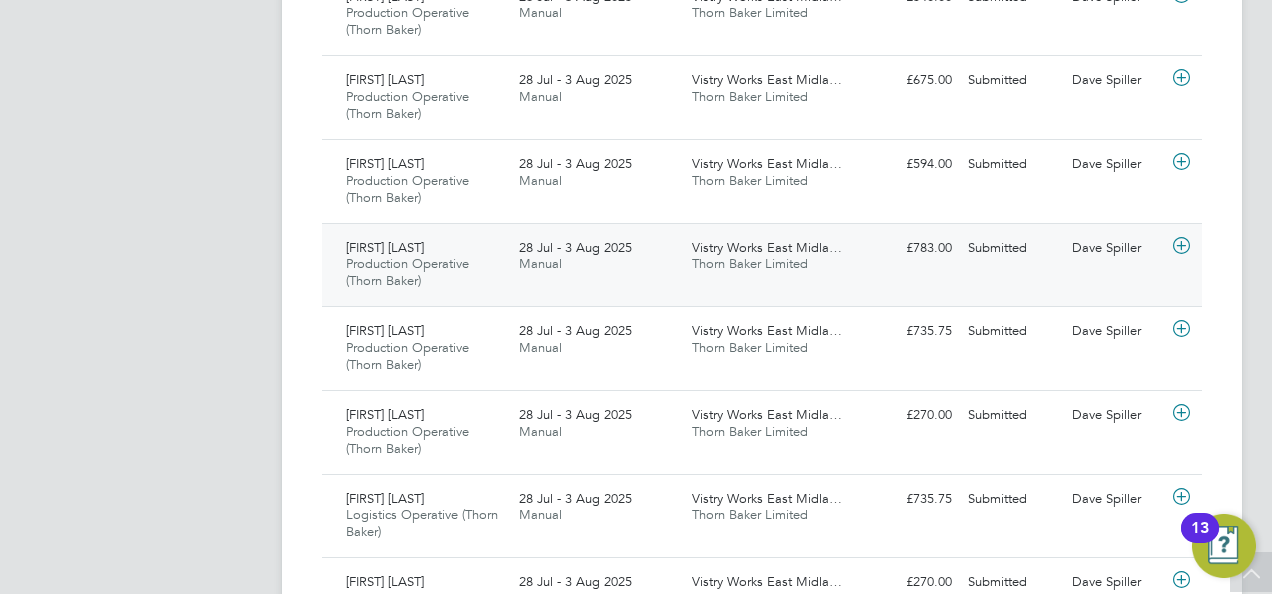 click 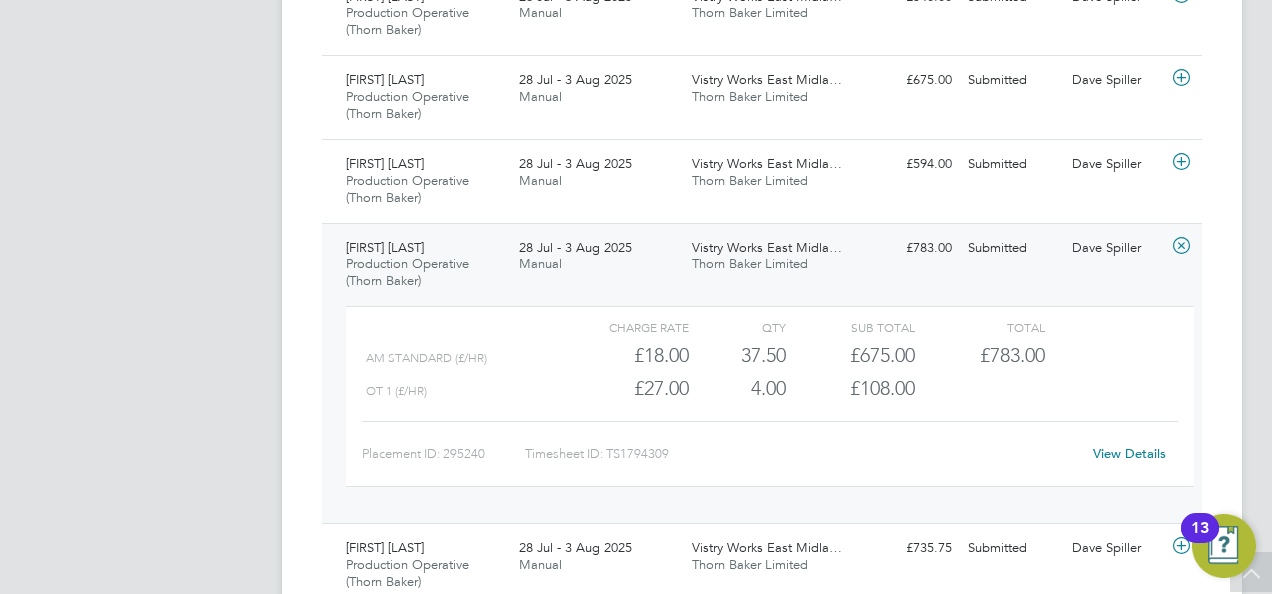 click on "View Details" 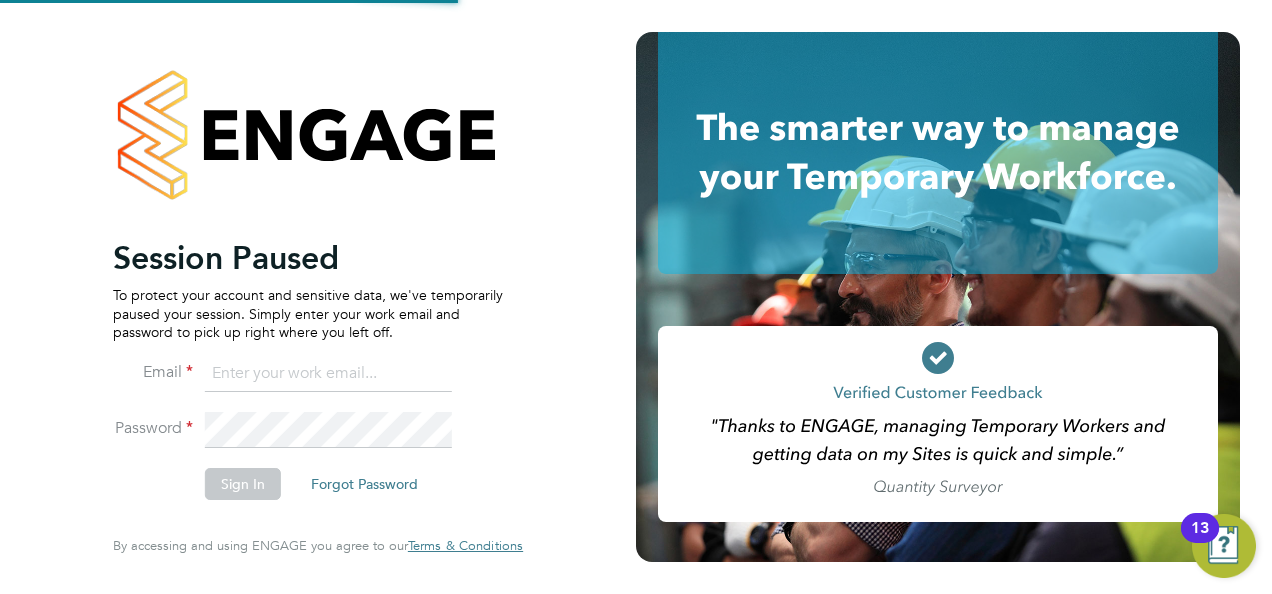 scroll, scrollTop: 0, scrollLeft: 0, axis: both 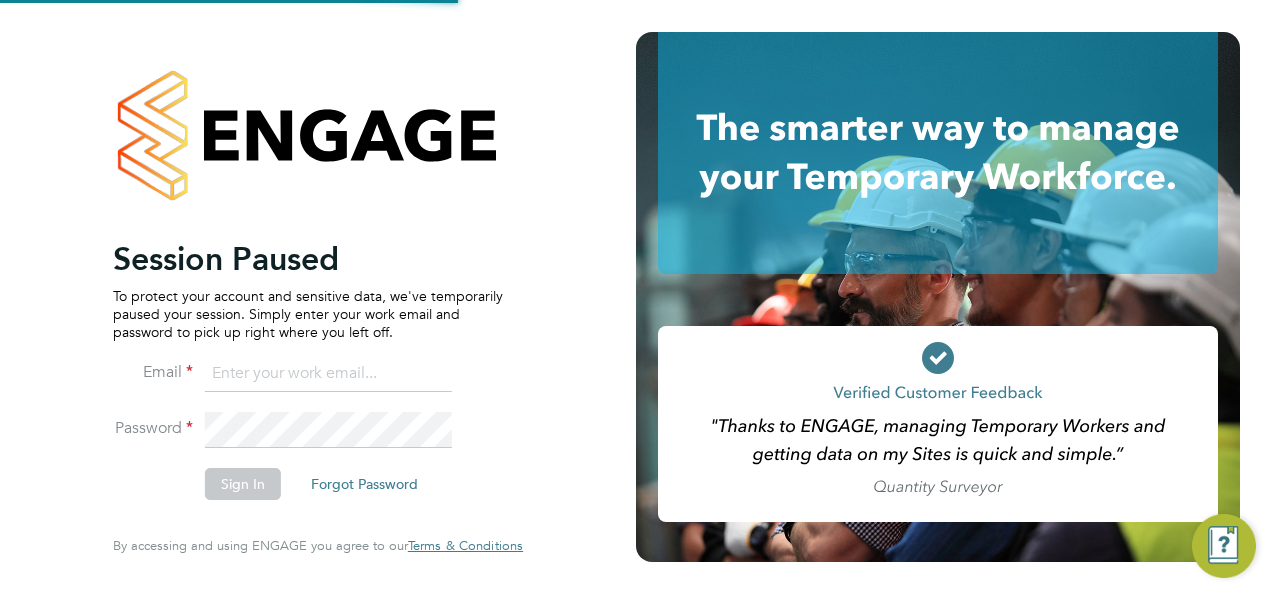 type on "kerry.asawla@thornbaker.co.uk" 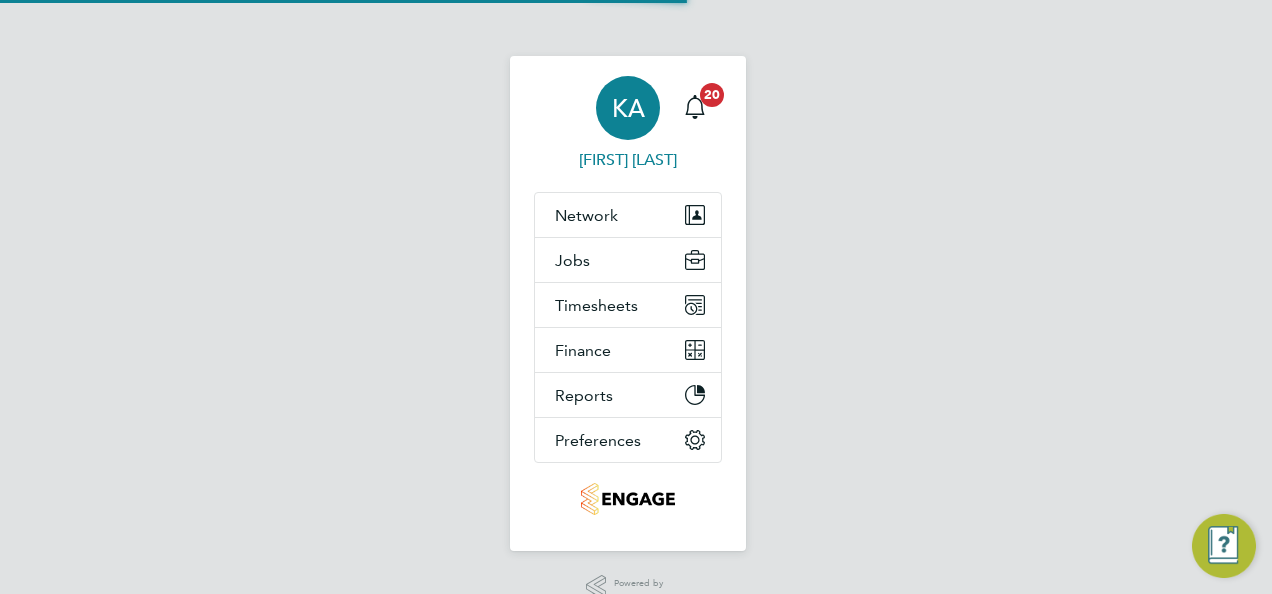 scroll, scrollTop: 0, scrollLeft: 0, axis: both 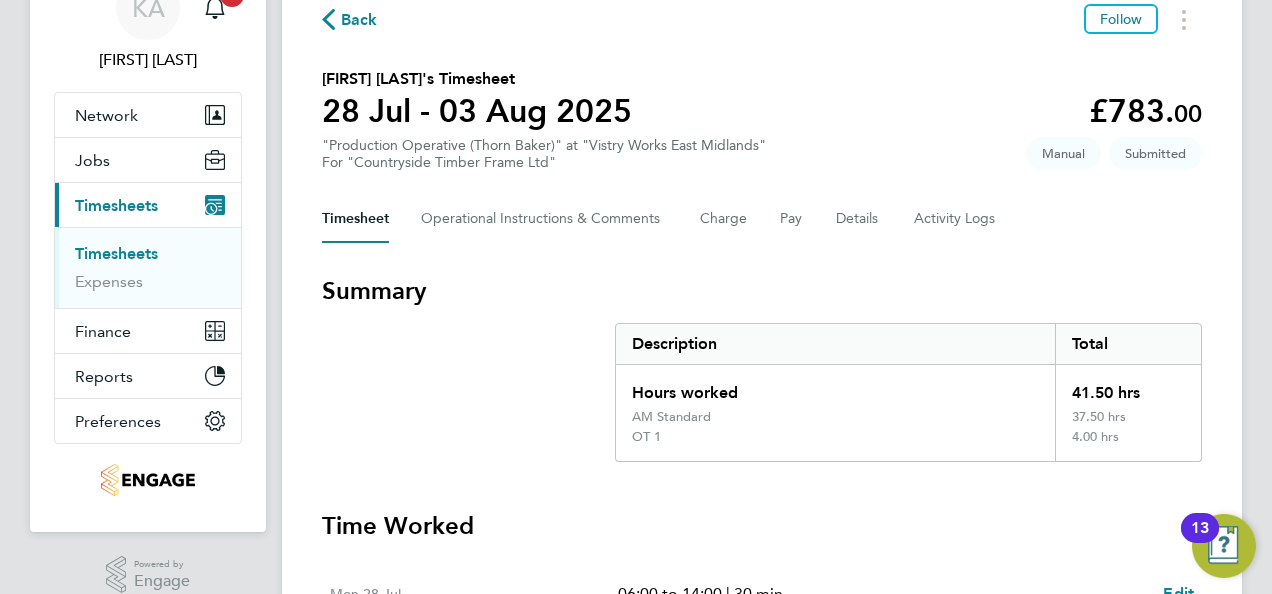 click on "Summary   Description   Total   Hours worked   41.50 hrs   AM Standard   37.50 hrs   OT 1   4.00 hrs" at bounding box center [762, 368] 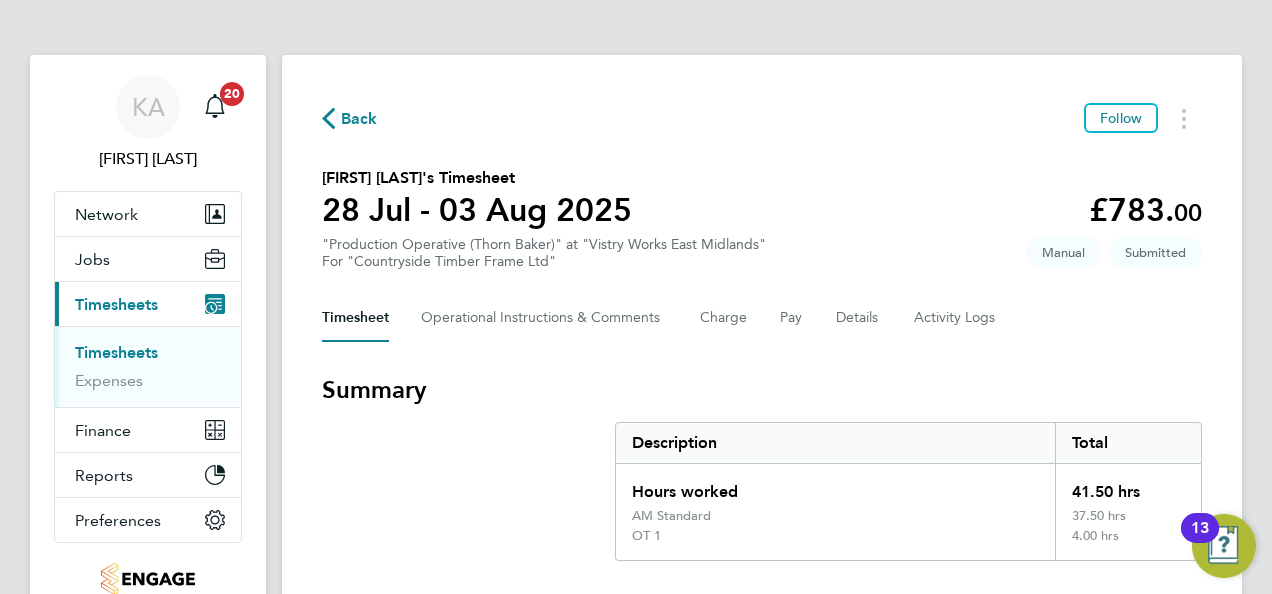 scroll, scrollTop: 0, scrollLeft: 0, axis: both 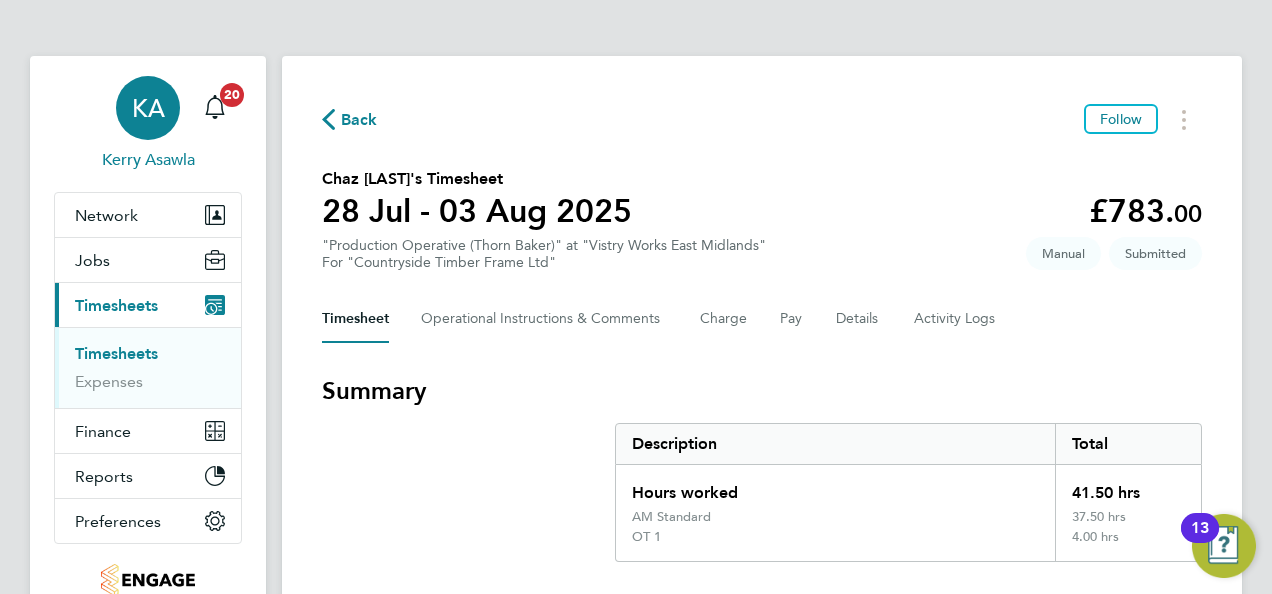 click on "KA" at bounding box center [148, 108] 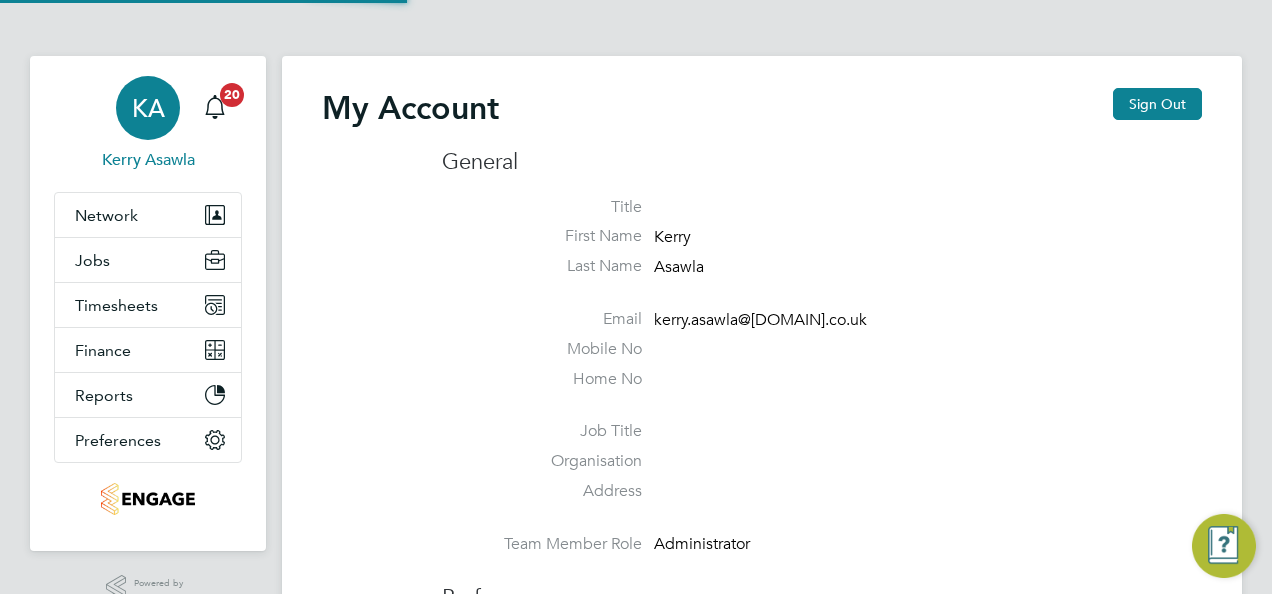 type on "kerry.asawla@thornbaker.co.uk" 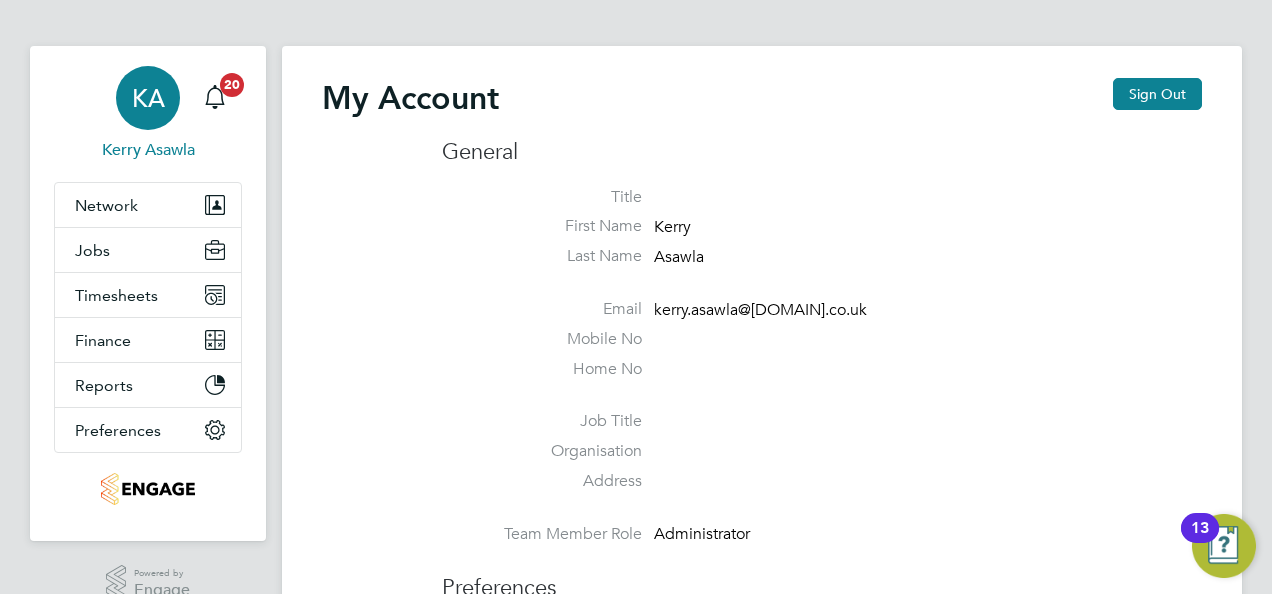 scroll, scrollTop: 0, scrollLeft: 0, axis: both 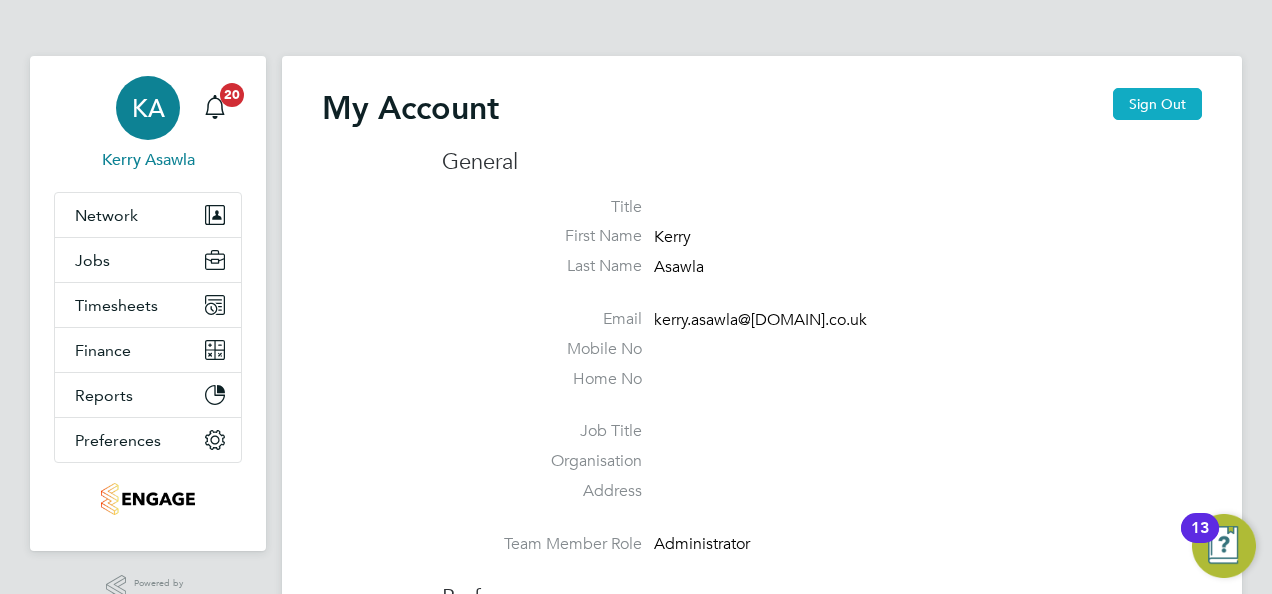 click on "Sign Out" at bounding box center [1157, 104] 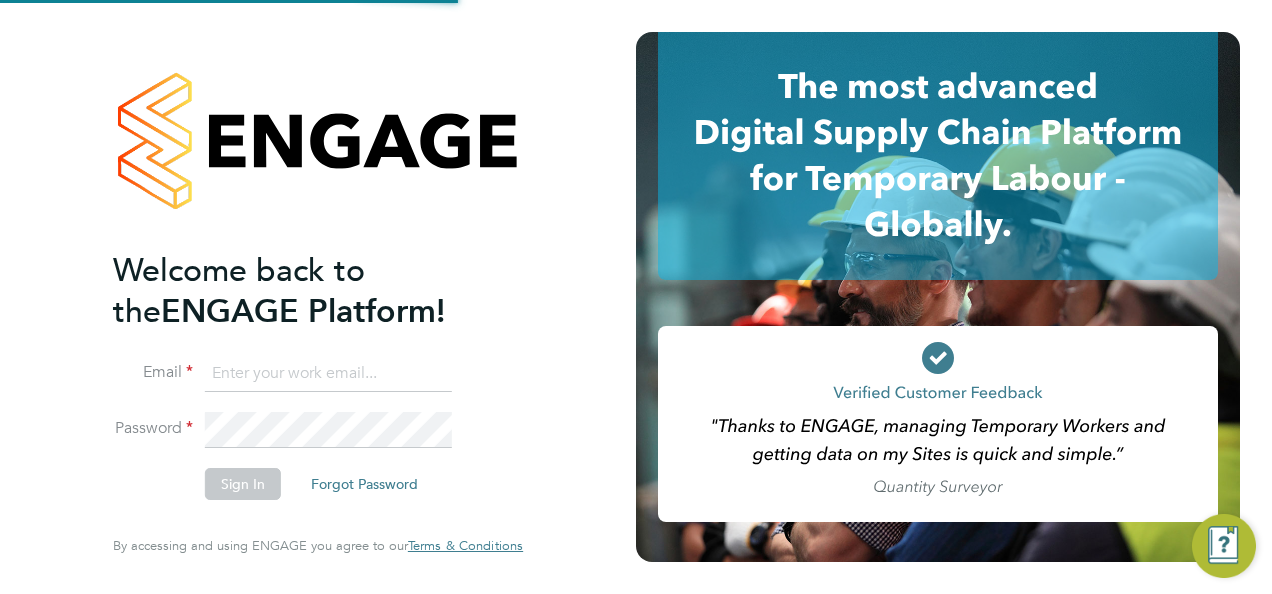type on "kerry.asawla@thornbaker.co.uk" 